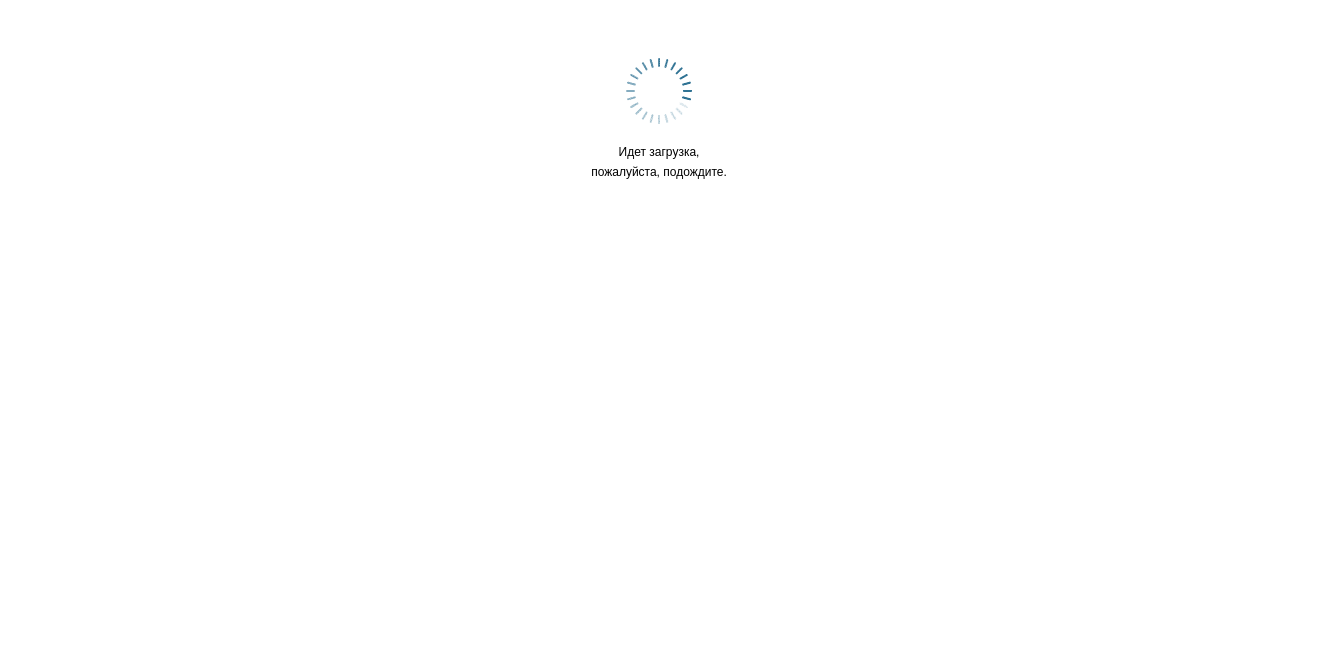 scroll, scrollTop: 0, scrollLeft: 0, axis: both 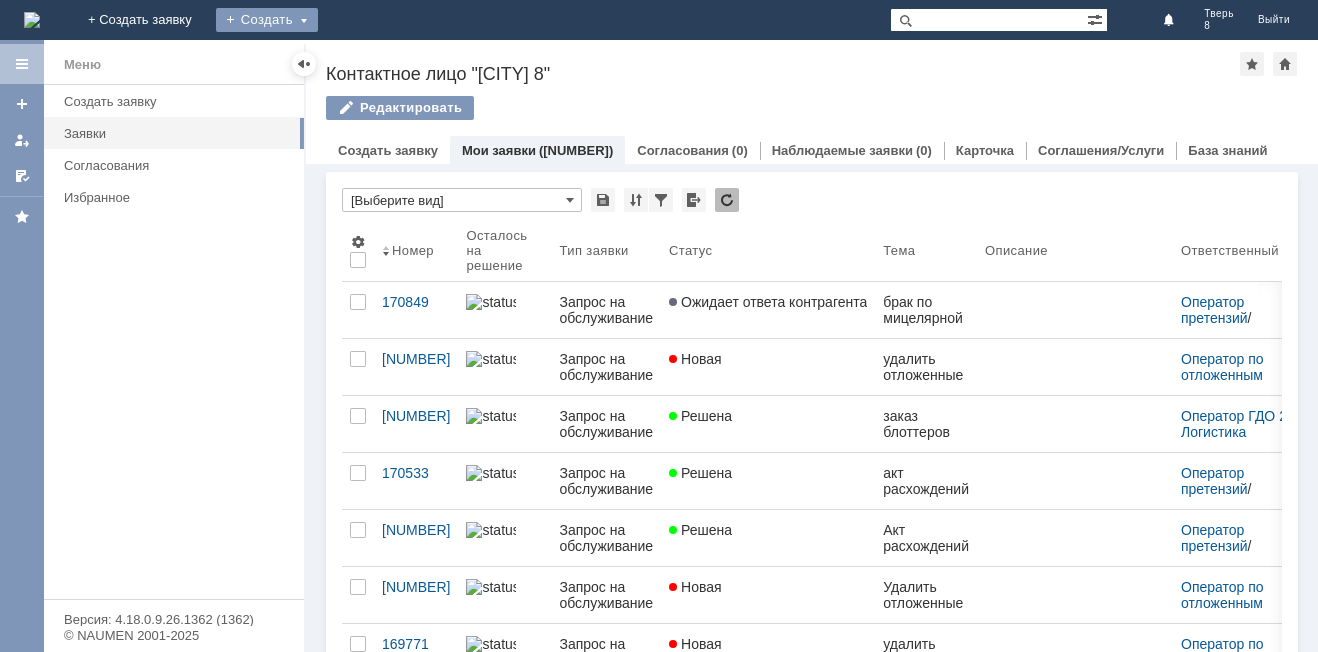 click on "Создать" at bounding box center (267, 20) 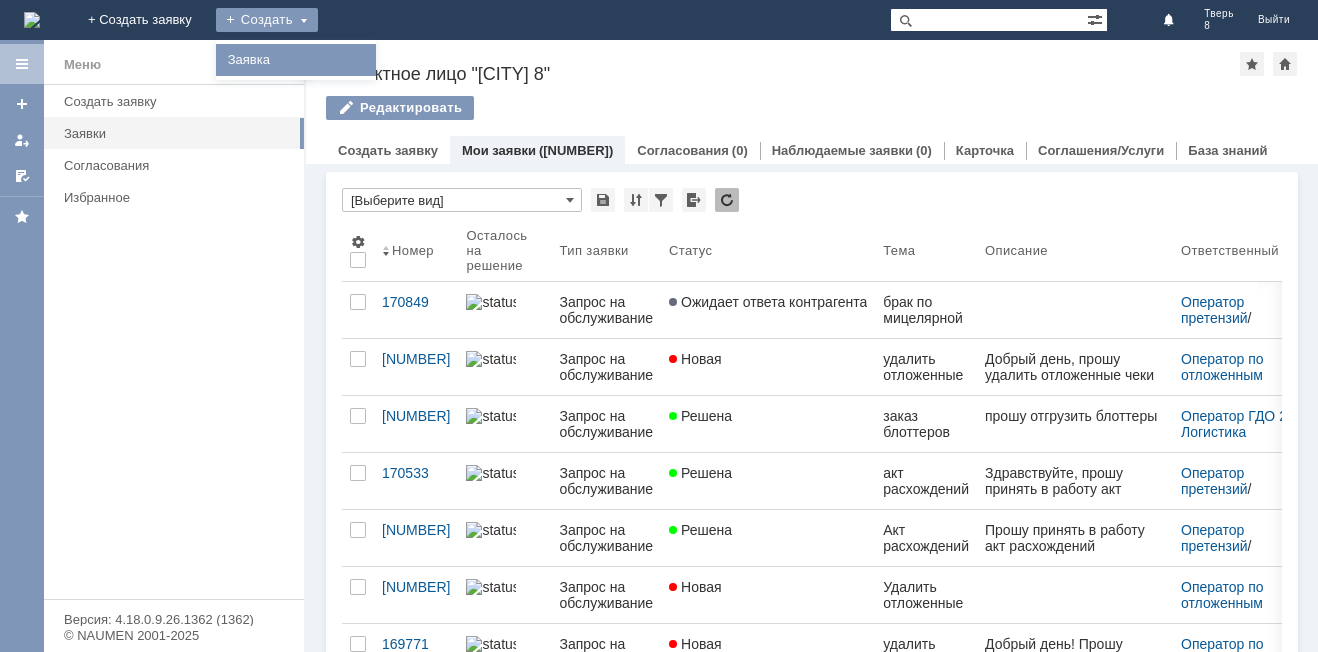 click on "Заявка" at bounding box center [296, 60] 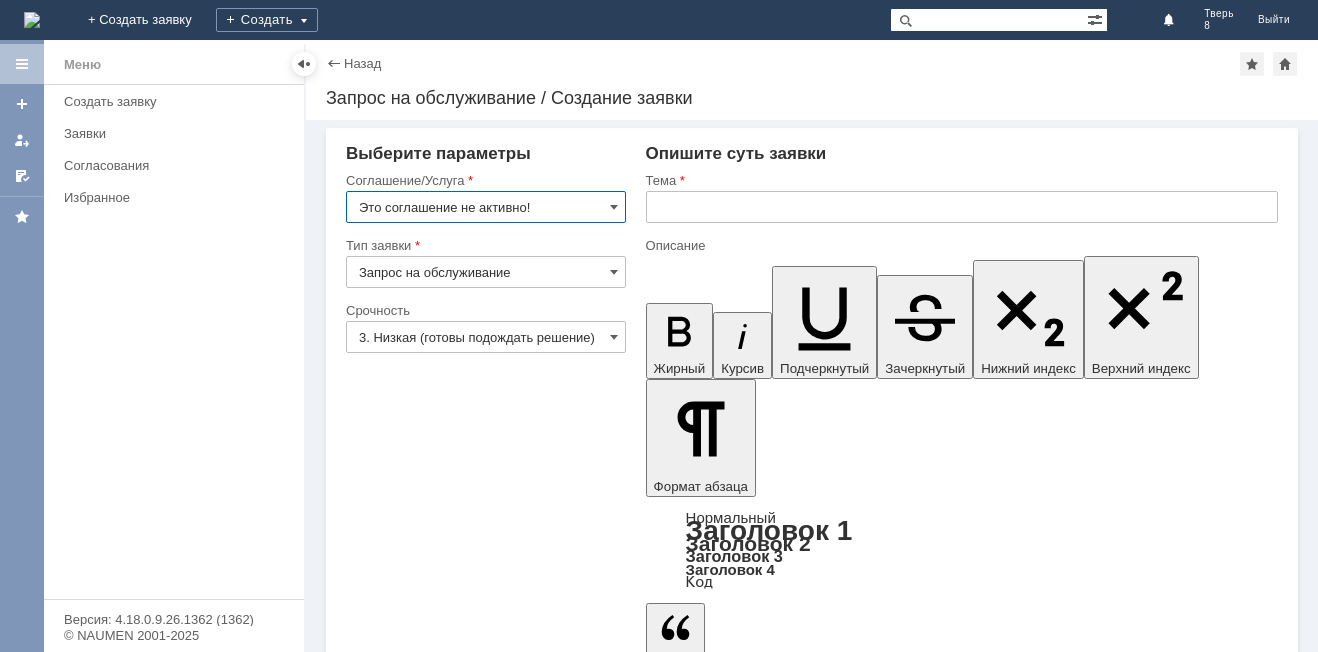 scroll, scrollTop: 0, scrollLeft: 0, axis: both 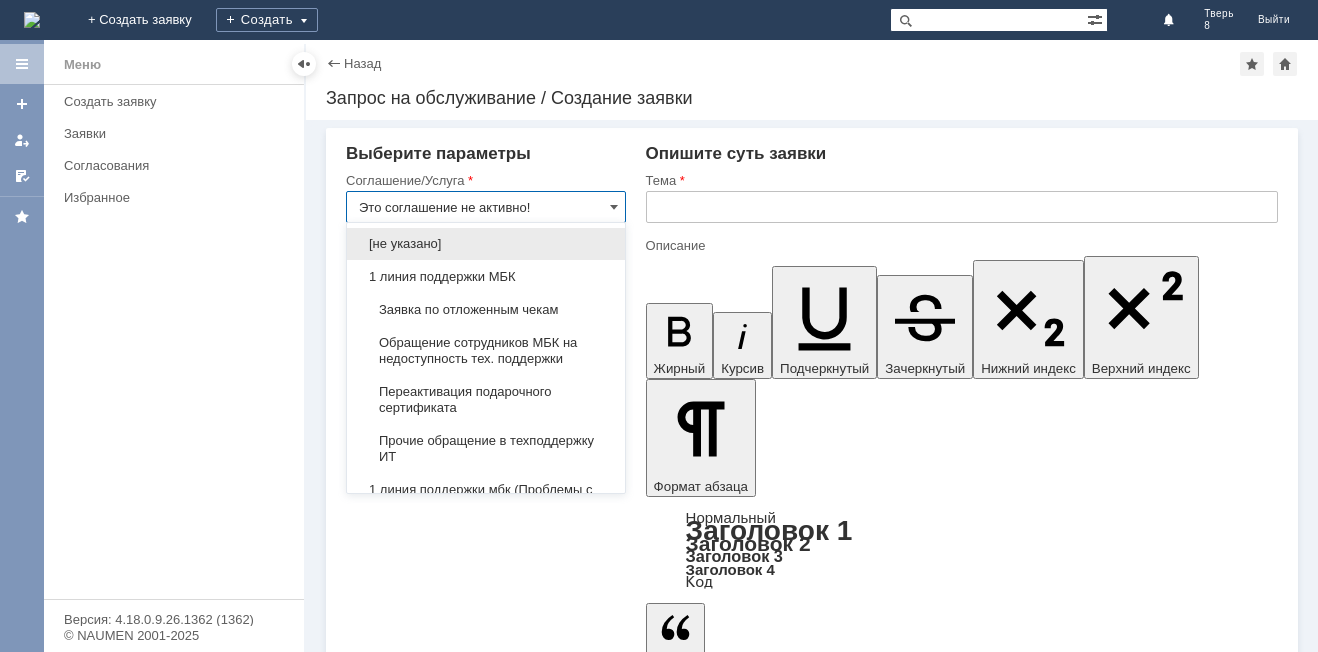 click on "Это соглашение не активно!" at bounding box center (486, 207) 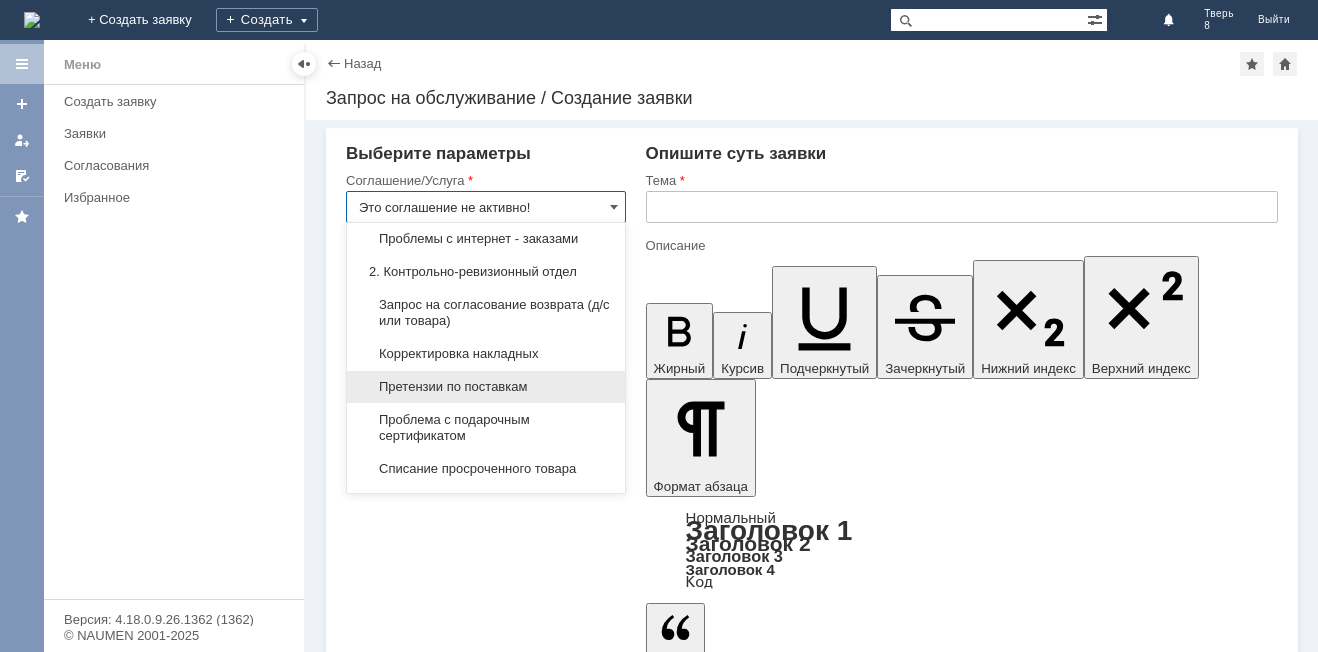 scroll, scrollTop: 400, scrollLeft: 0, axis: vertical 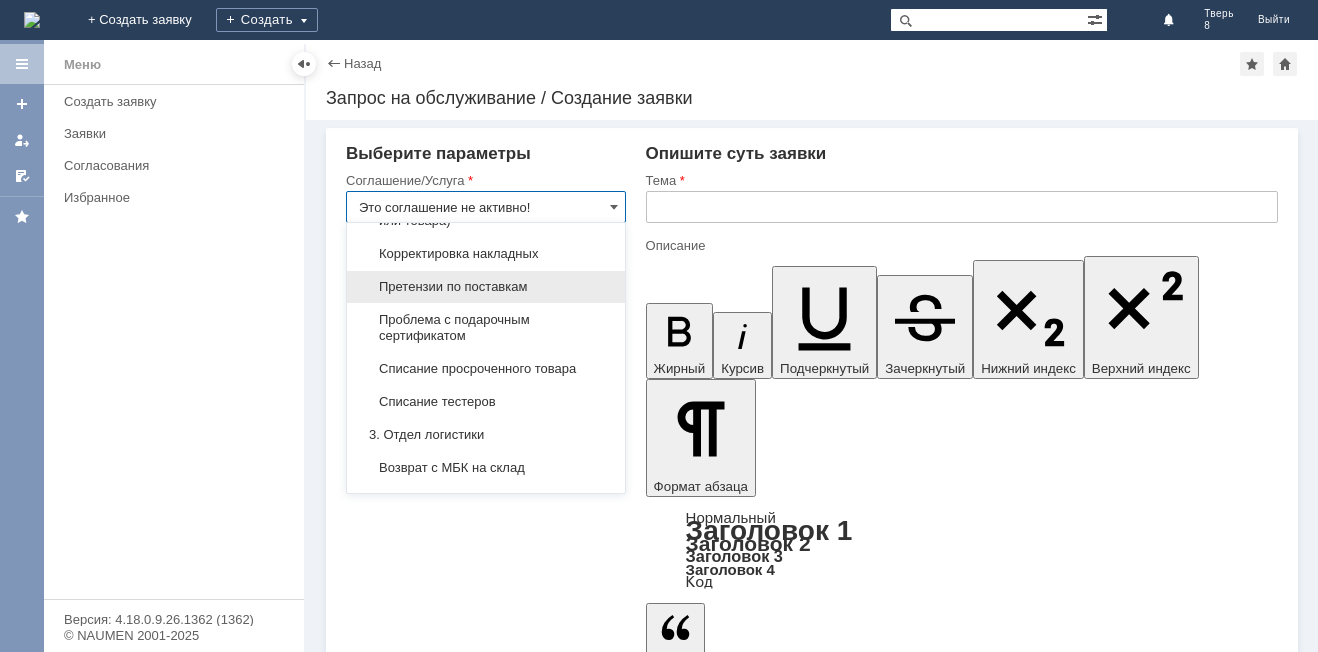 click on "Претензии по поставкам" at bounding box center (486, 287) 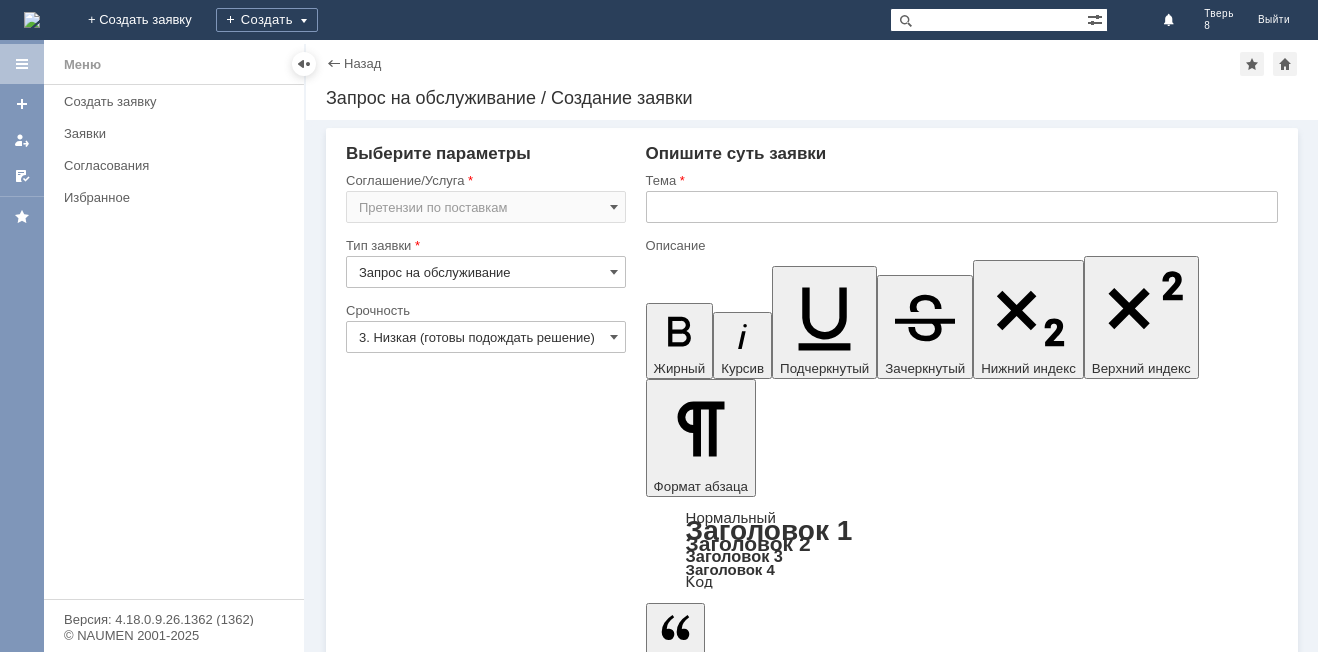click on "Запрос на обслуживание" at bounding box center (486, 272) 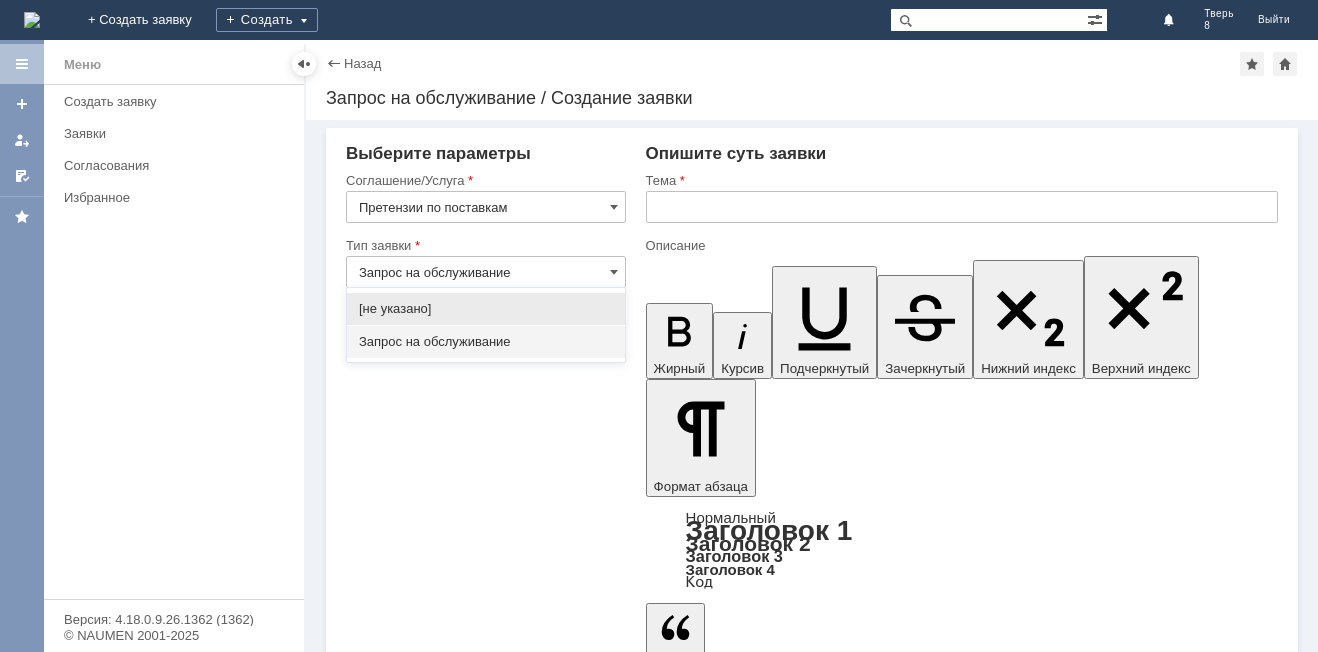 type on "Претензии по поставкам" 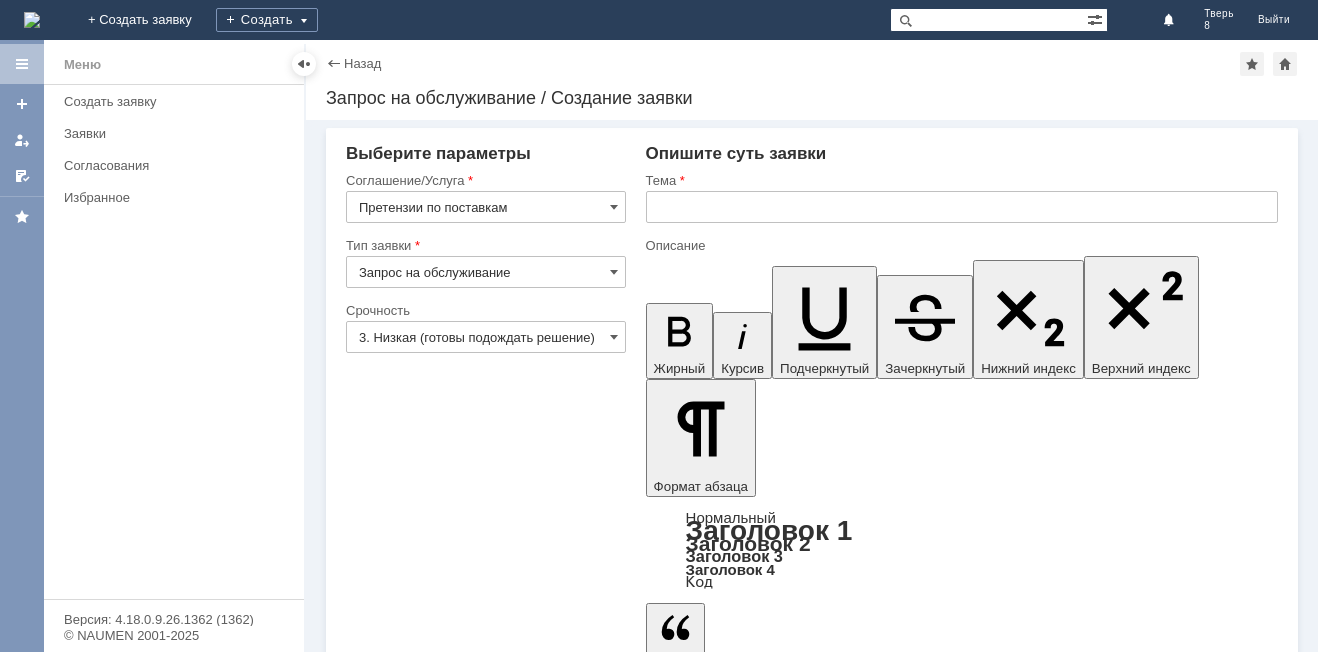 type on "Запрос на обслуживание" 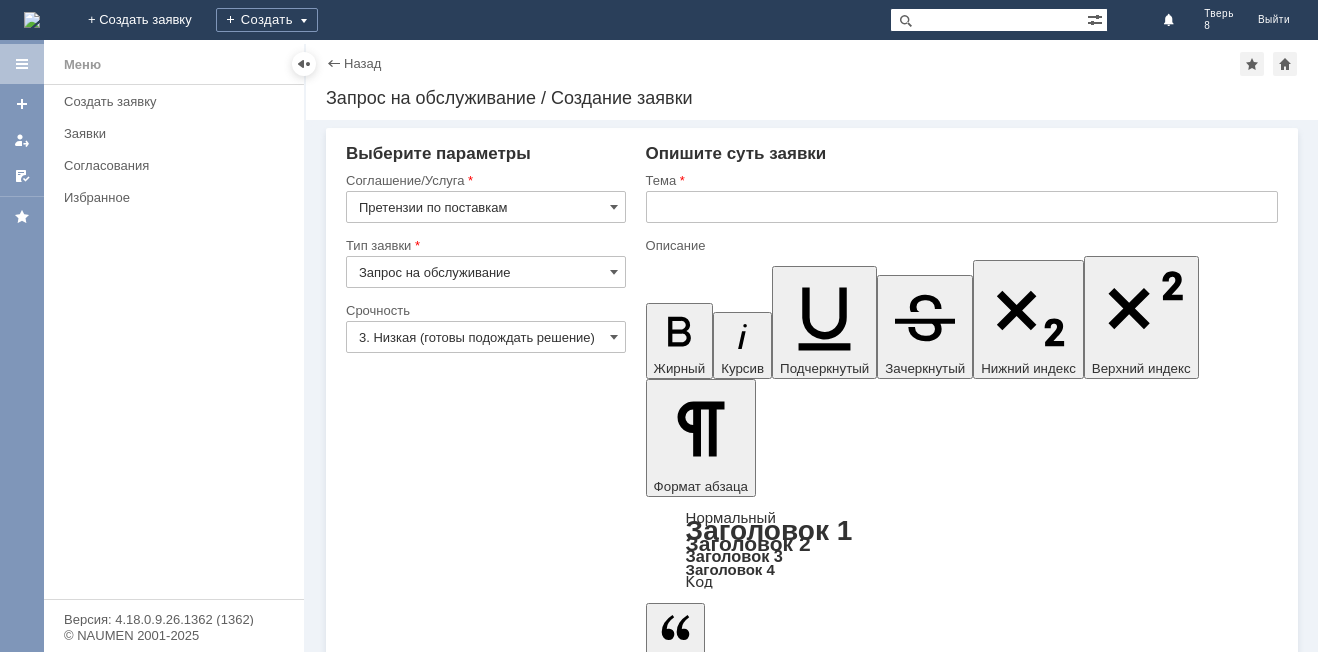 click at bounding box center (962, 207) 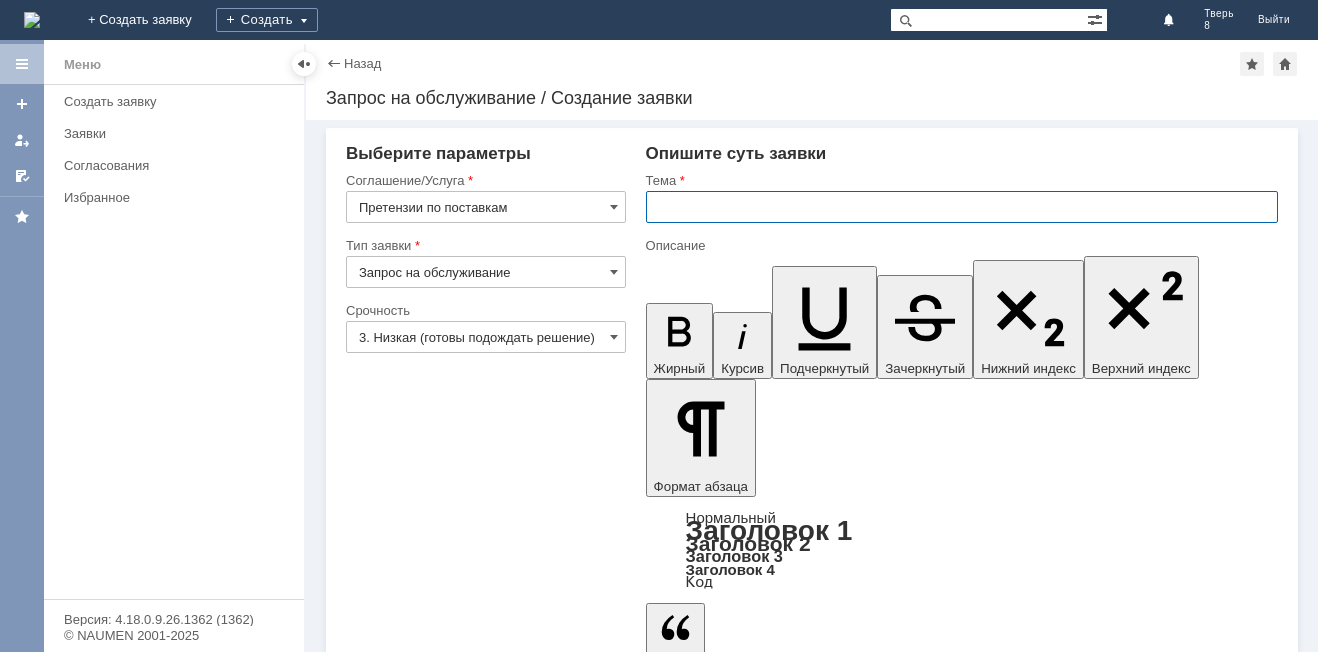 click at bounding box center [962, 207] 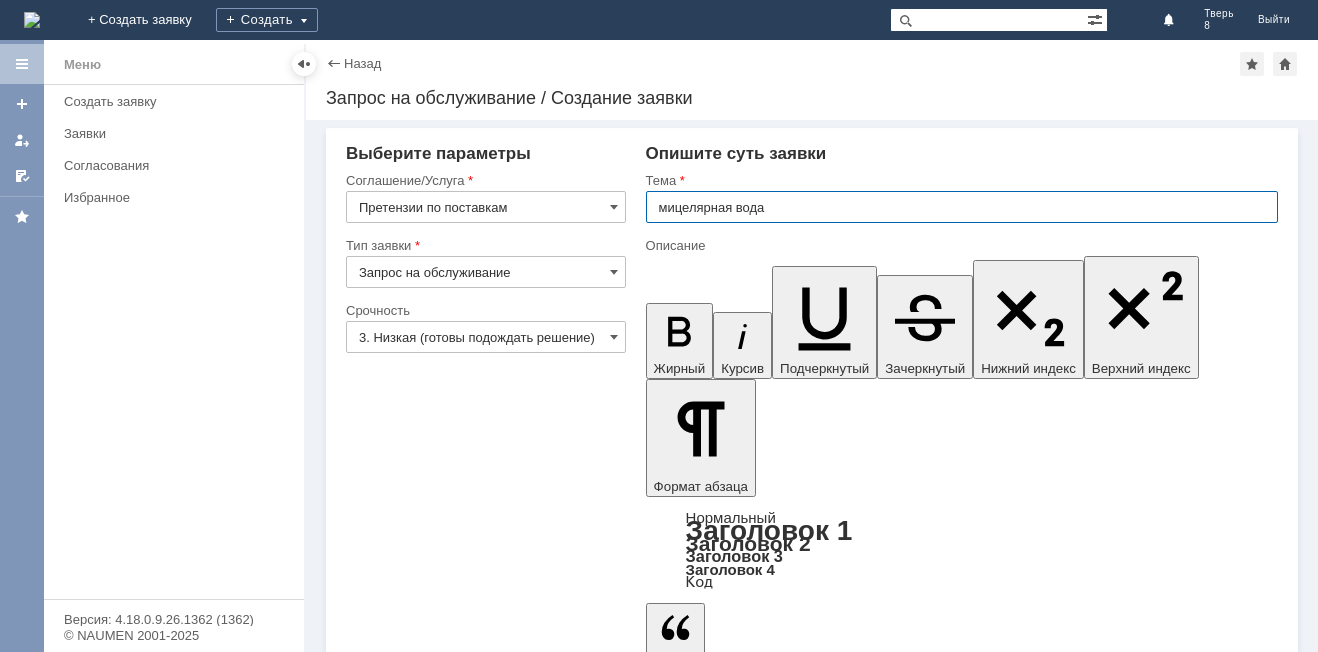 click on "мицелярная вода" at bounding box center (962, 207) 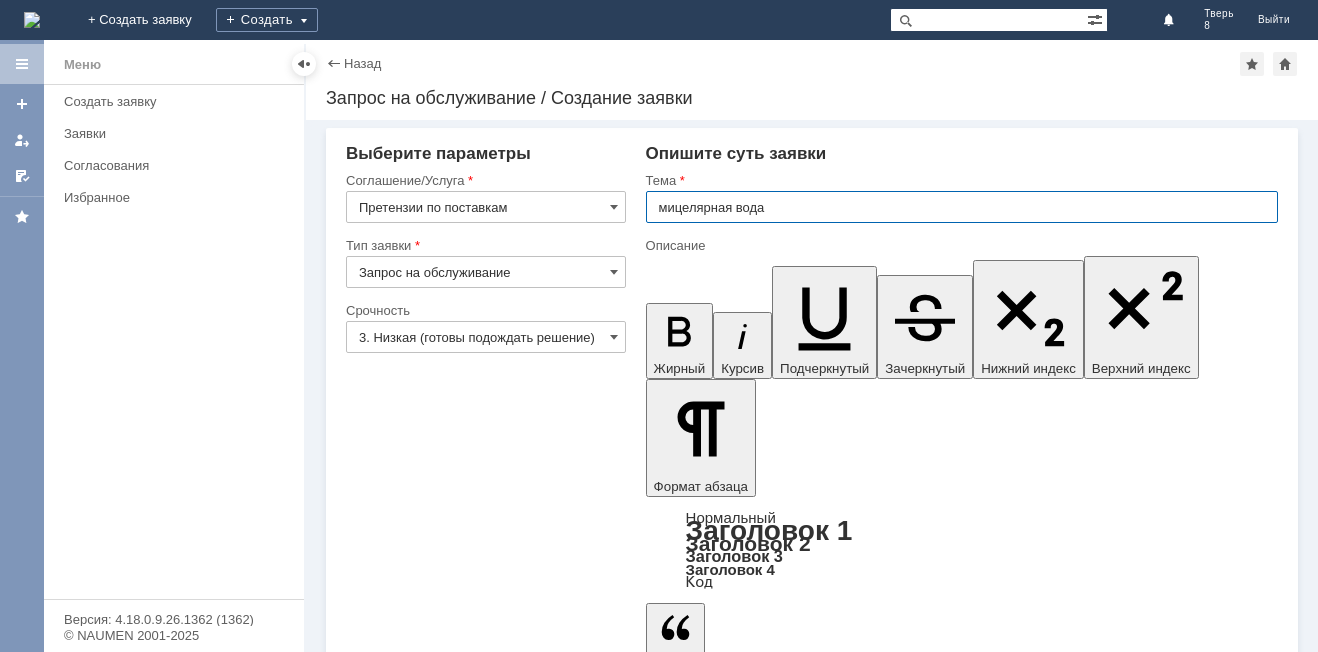 click on "мицелярная вода" at bounding box center (962, 207) 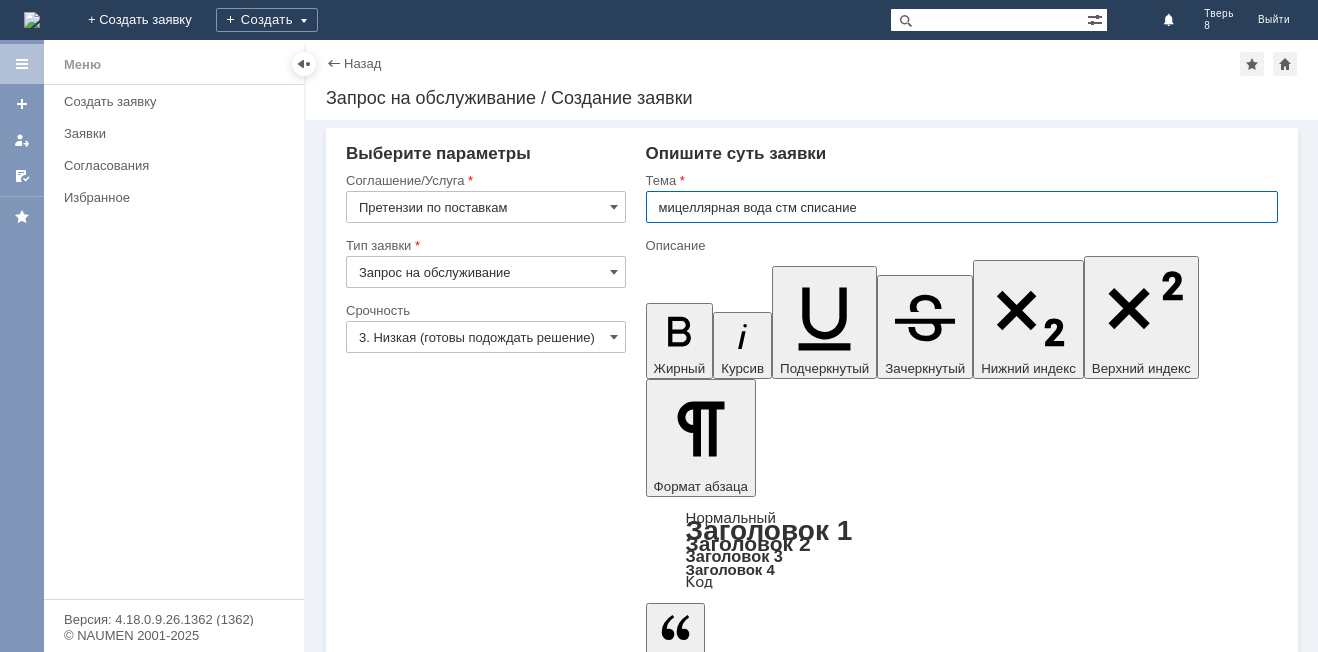type on "мицеллярная вода стм списание" 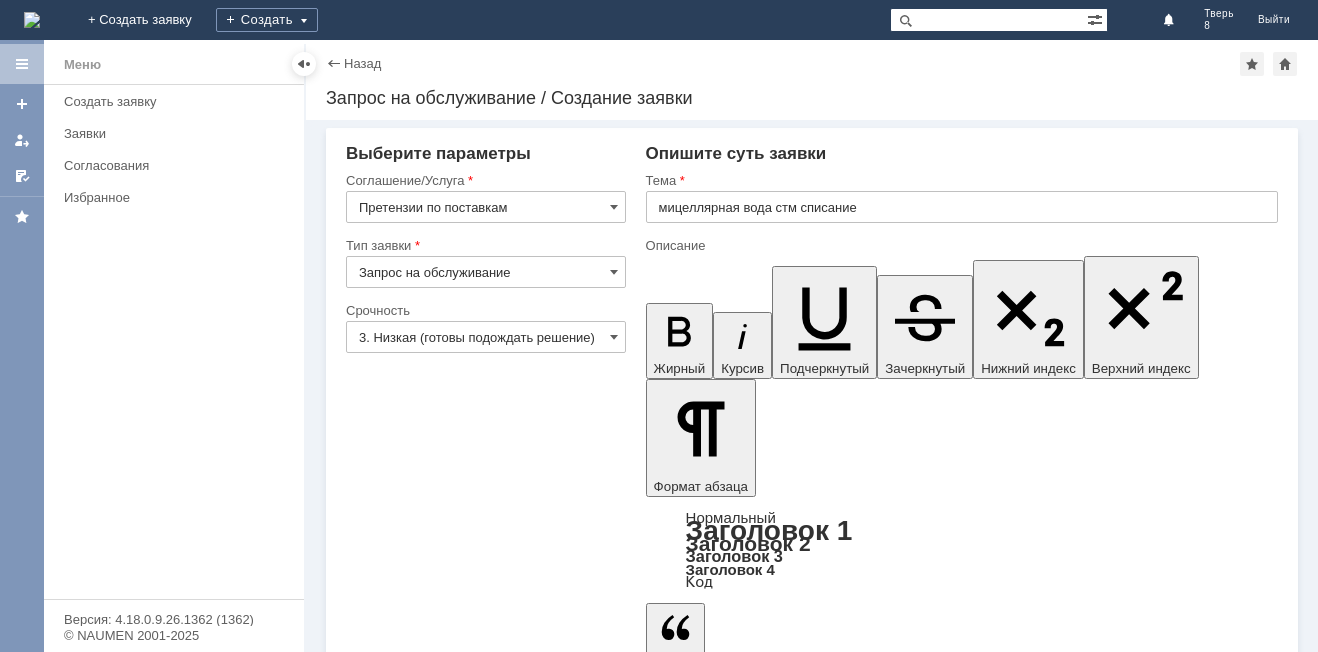 click at bounding box center [808, 4846] 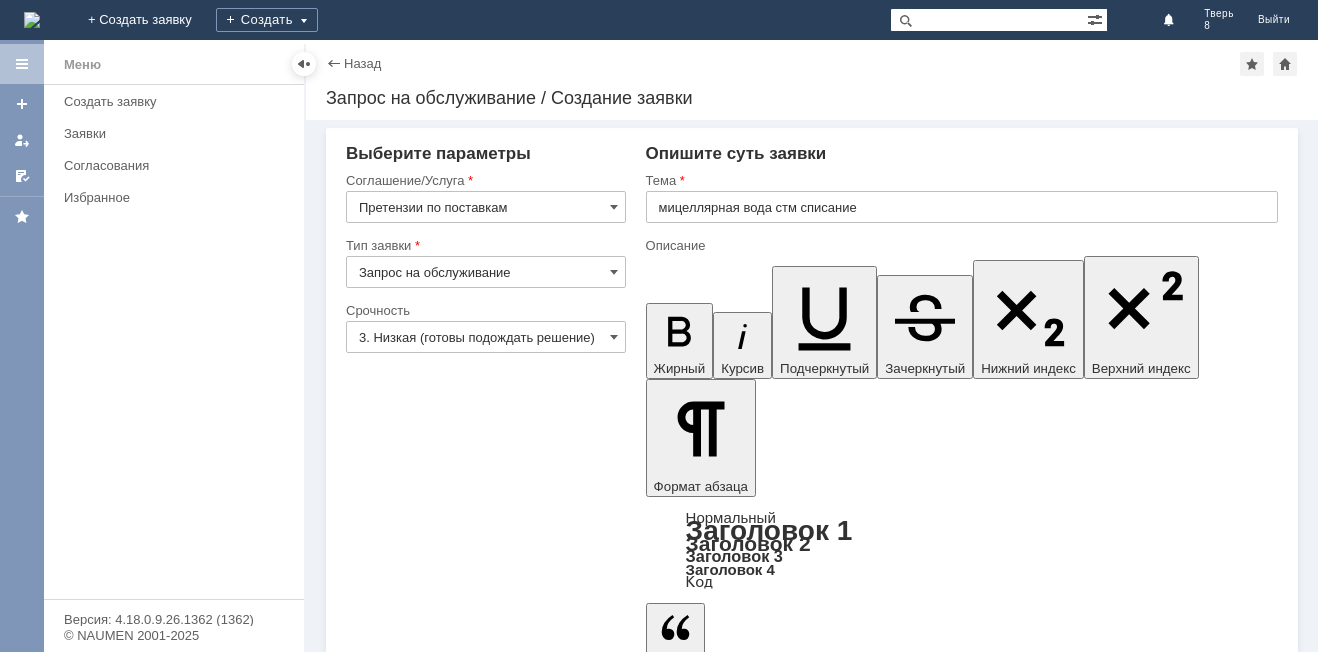 type 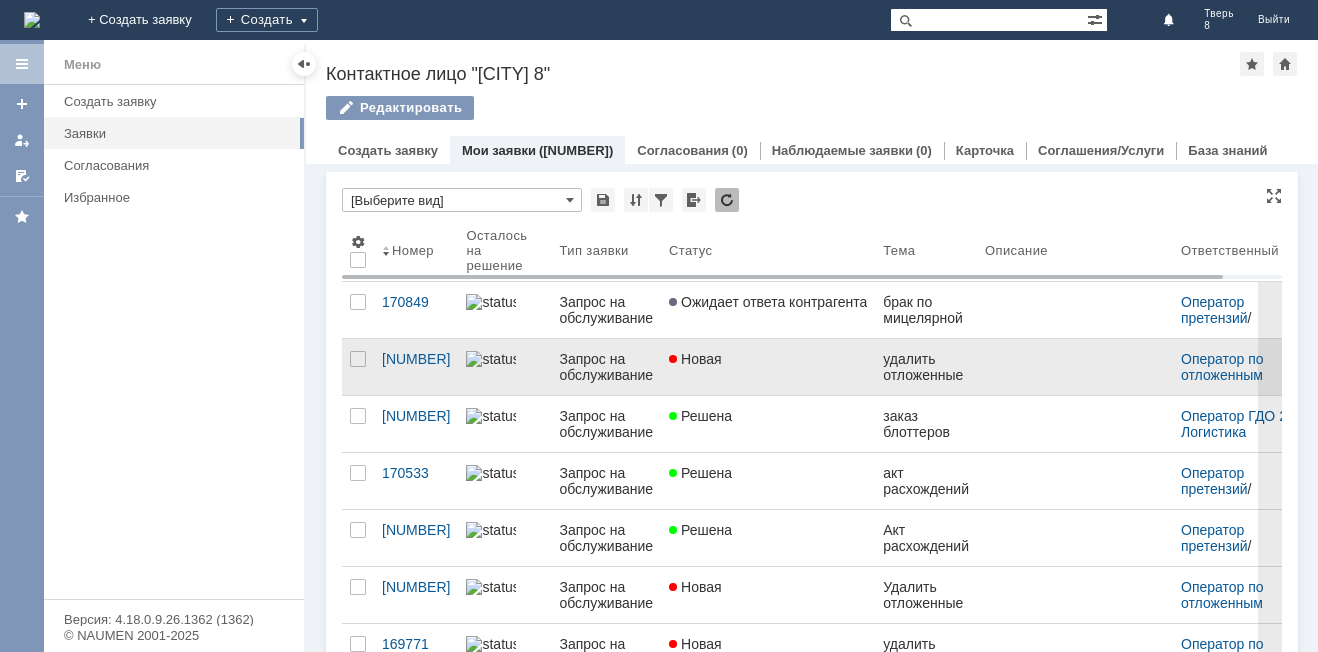 scroll, scrollTop: 0, scrollLeft: 0, axis: both 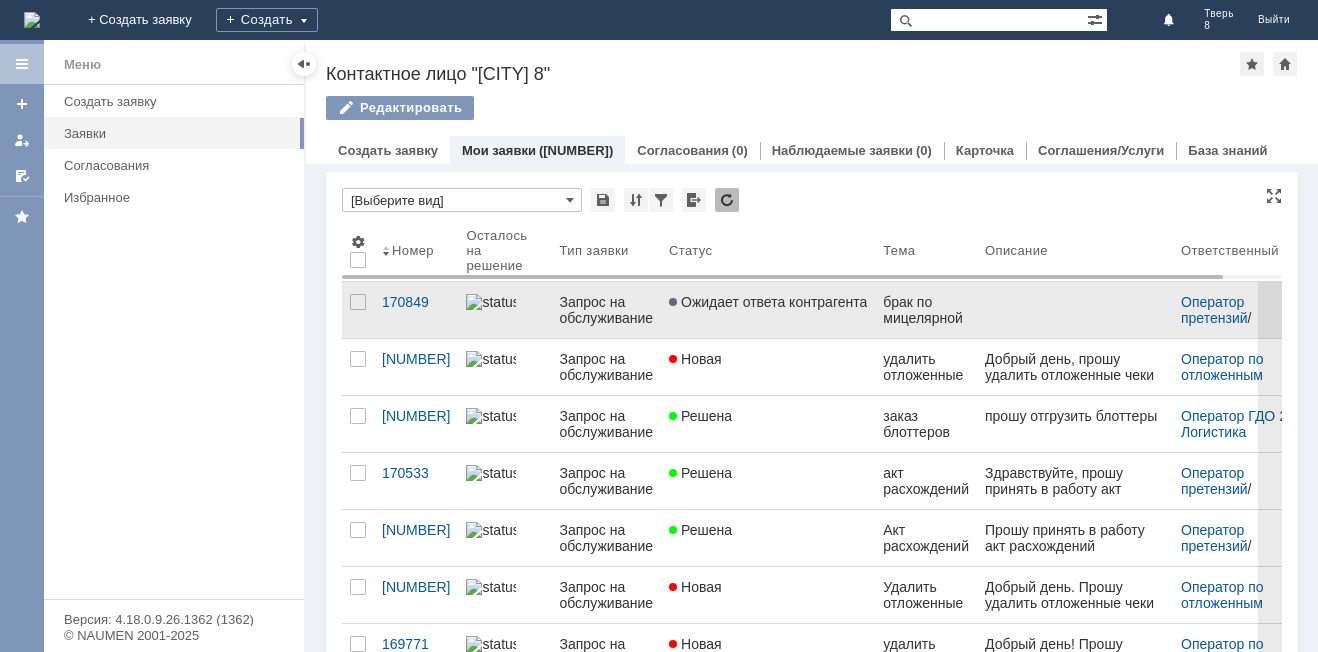 click on "брак по мицелярной воде Magie Academie" at bounding box center [926, 310] 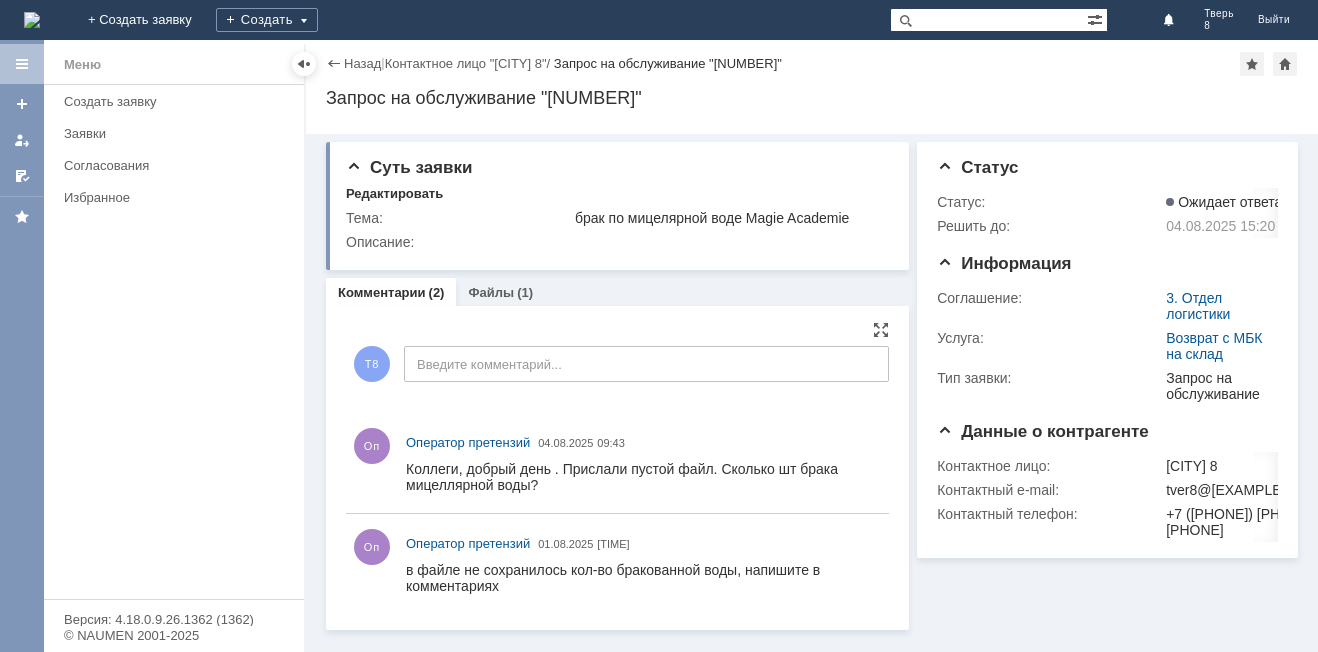 scroll, scrollTop: 0, scrollLeft: 0, axis: both 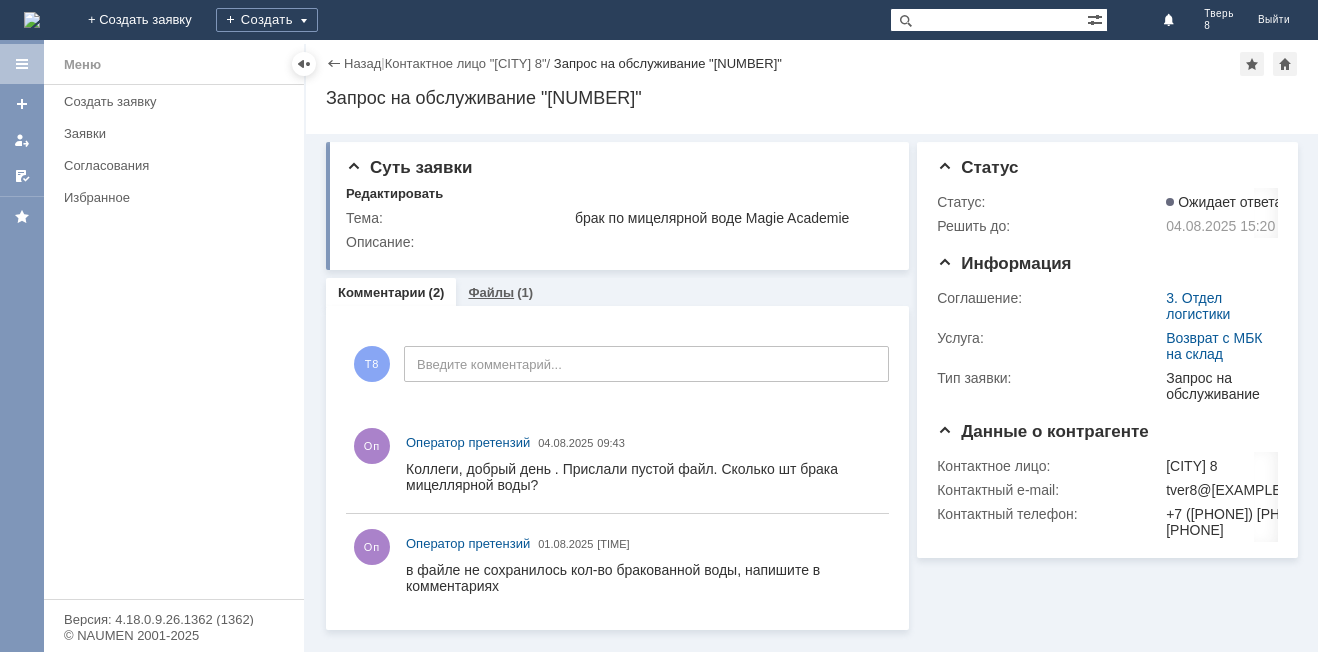 click on "Файлы" at bounding box center [491, 292] 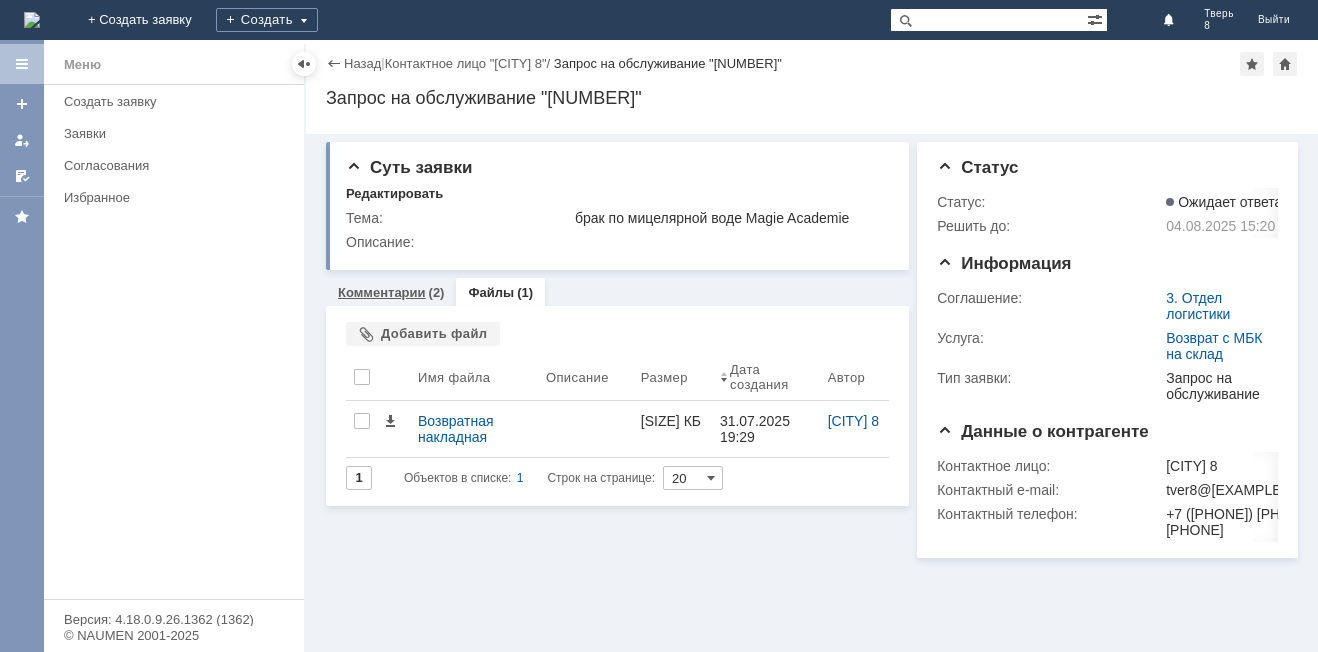 click on "Комментарии" at bounding box center [382, 292] 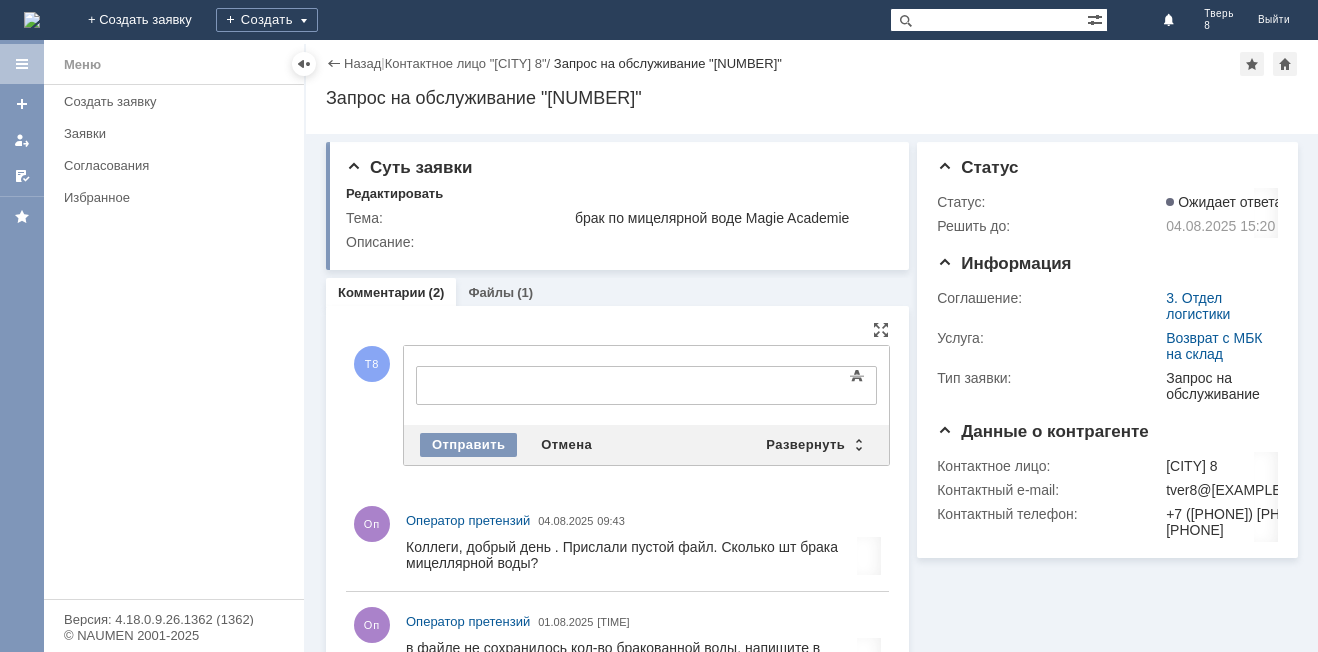 scroll, scrollTop: 0, scrollLeft: 0, axis: both 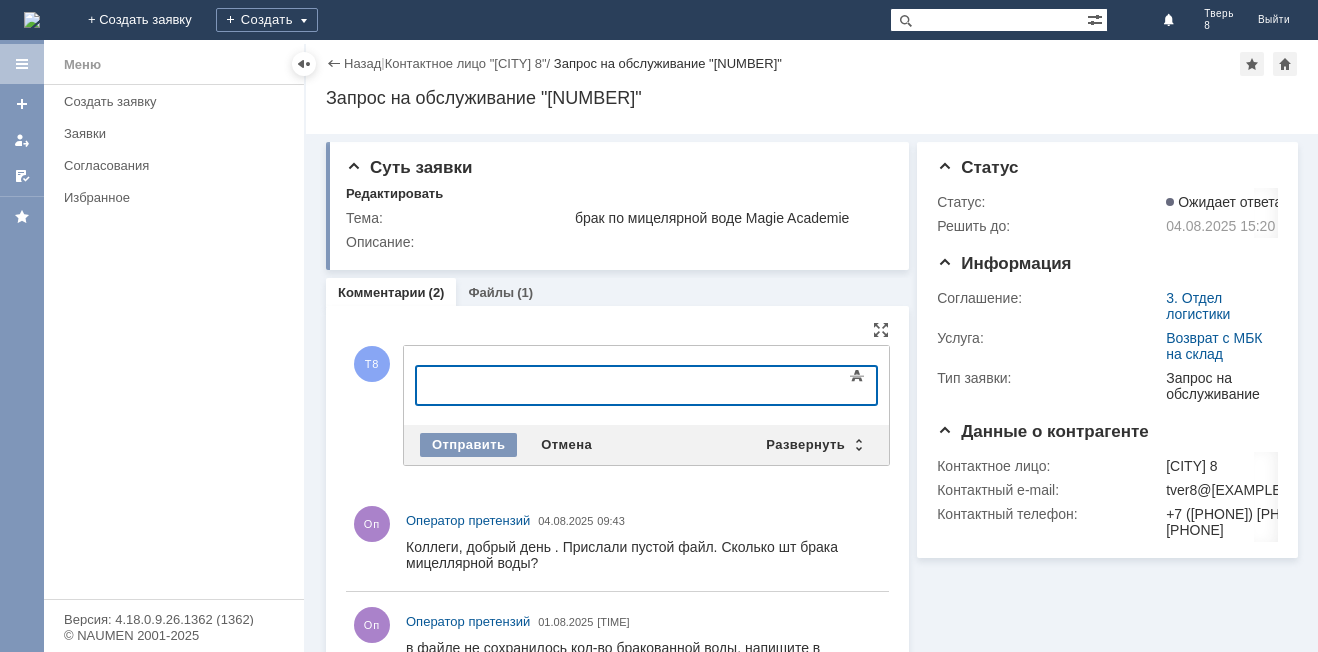 type 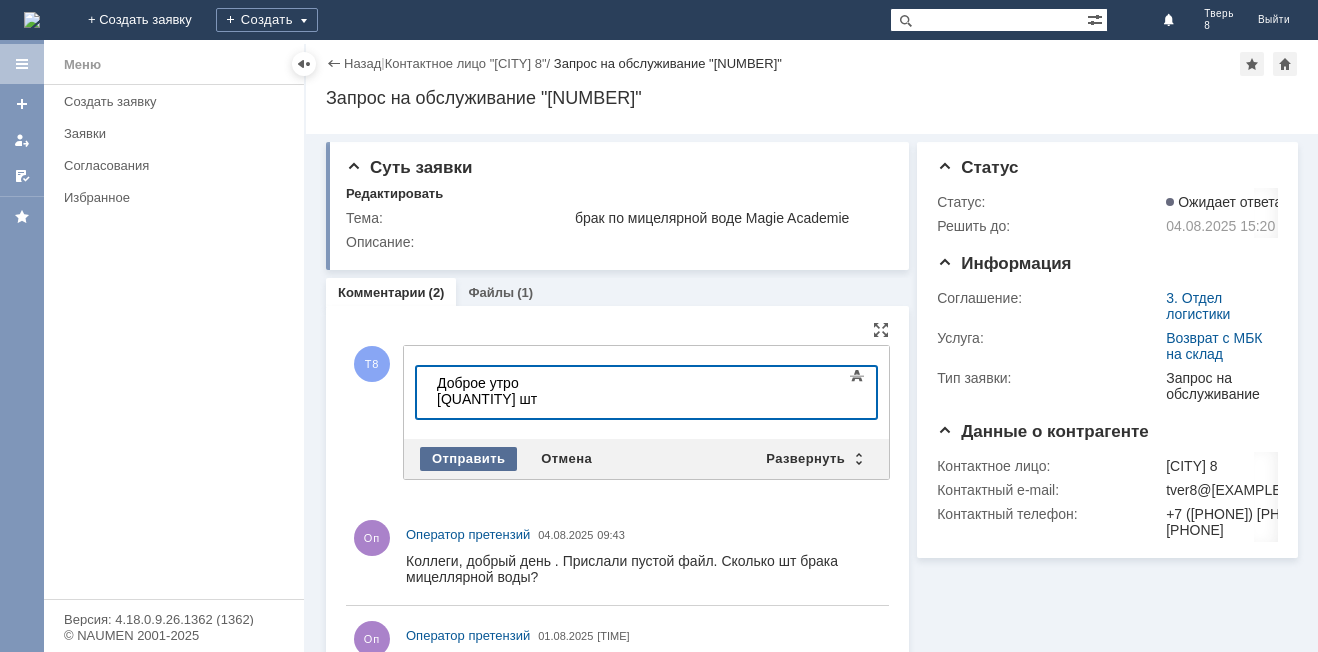 click on "Отправить" at bounding box center (468, 459) 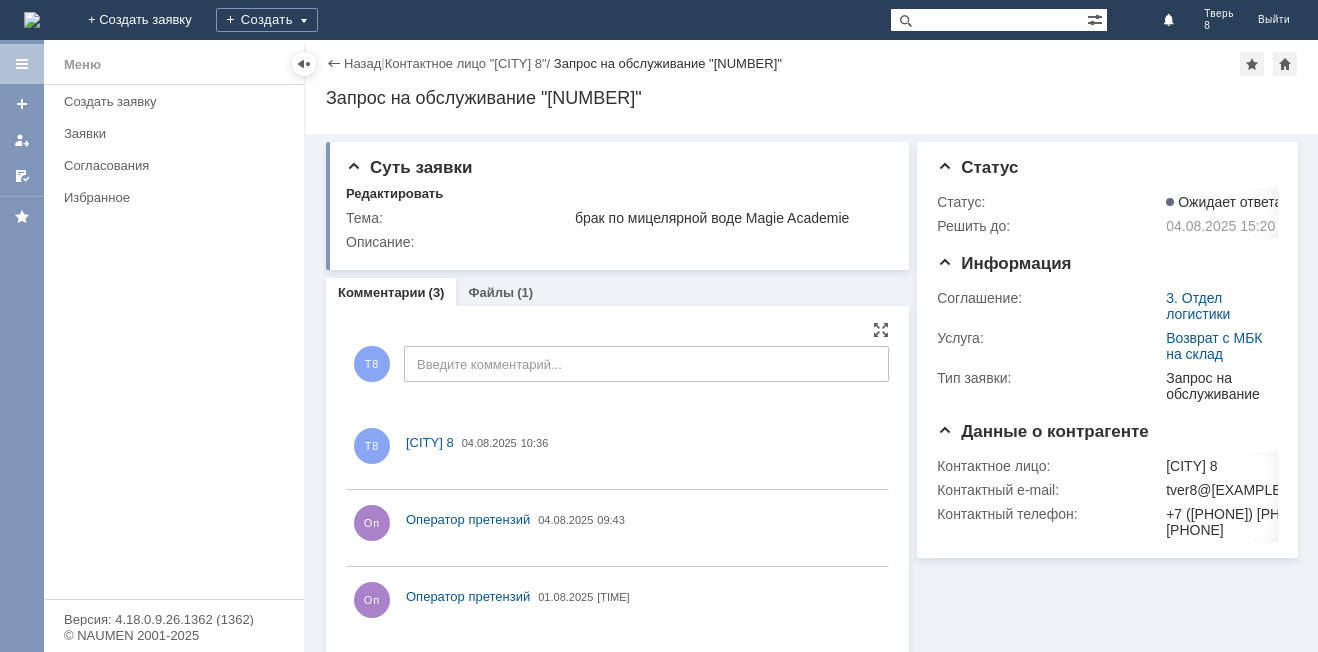 scroll, scrollTop: 0, scrollLeft: 0, axis: both 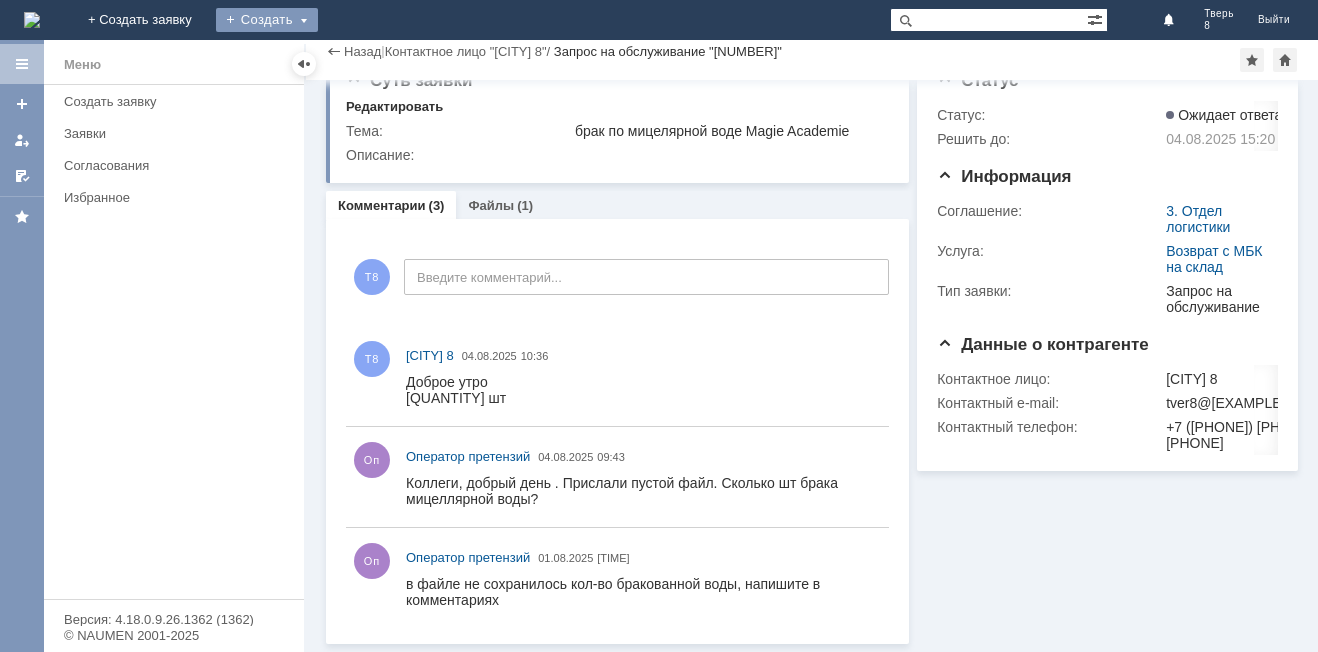 click on "Создать" at bounding box center (267, 20) 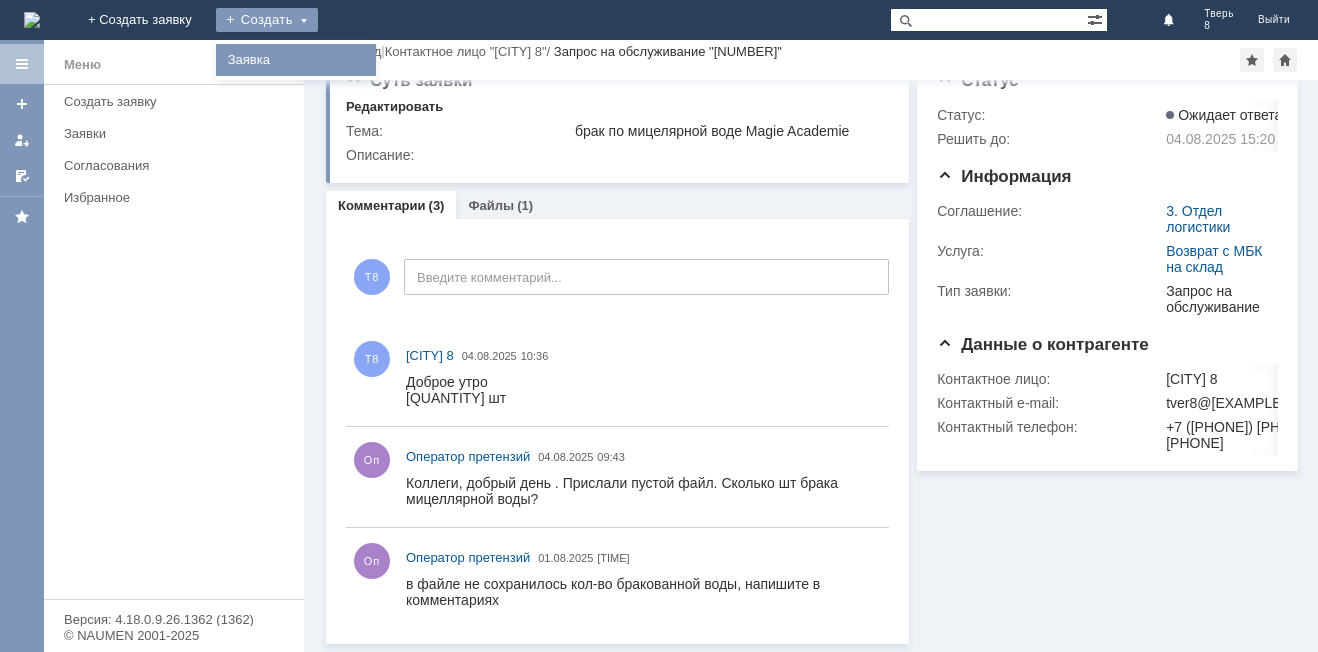 click on "Заявка" at bounding box center [296, 60] 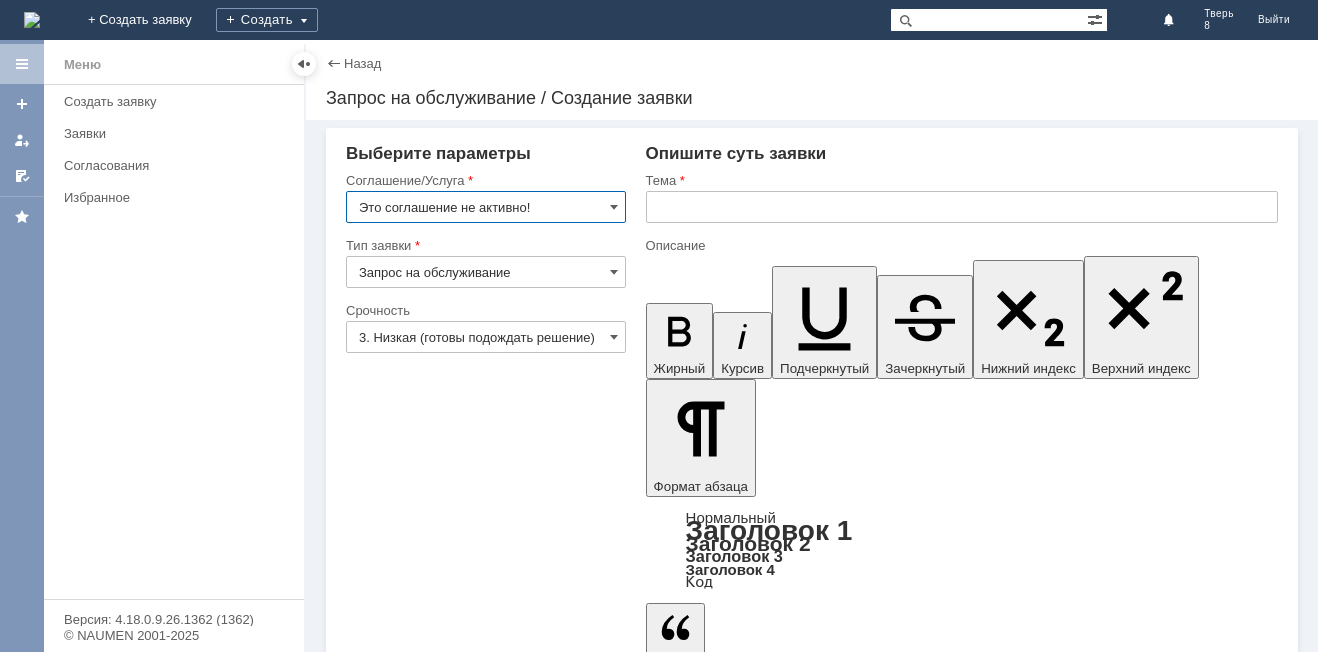 scroll, scrollTop: 0, scrollLeft: 0, axis: both 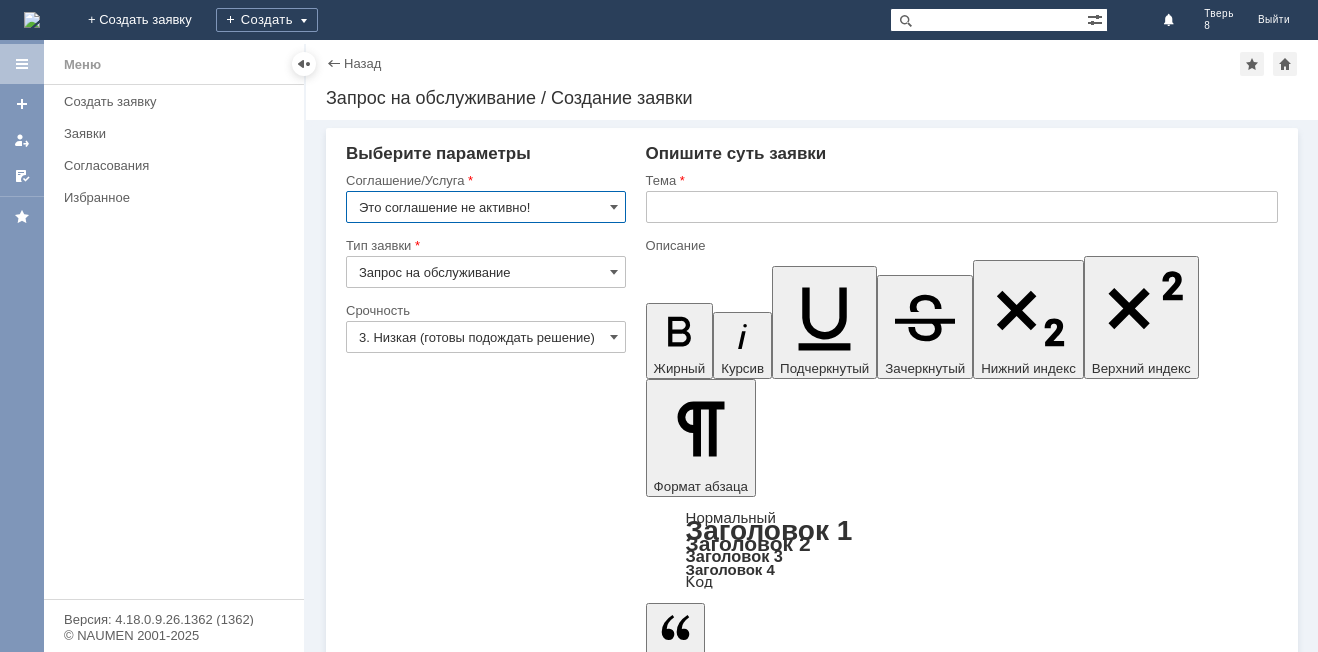 click at bounding box center [962, 207] 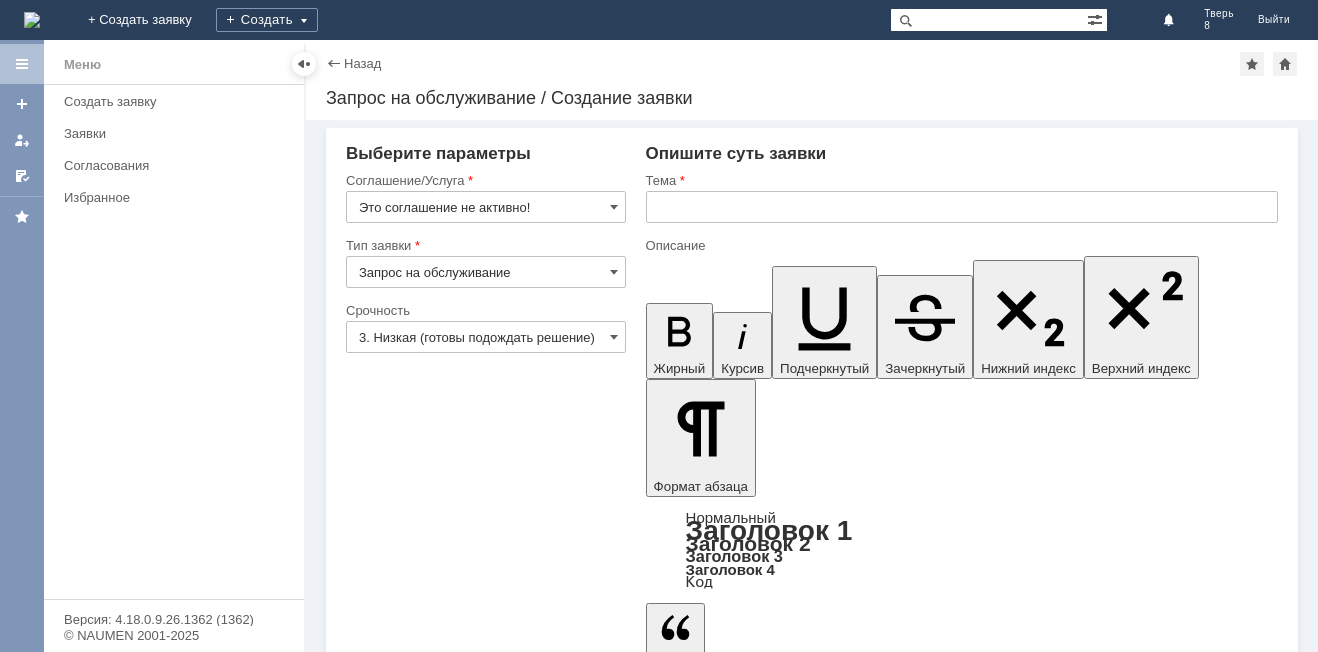 click at bounding box center (808, 4789) 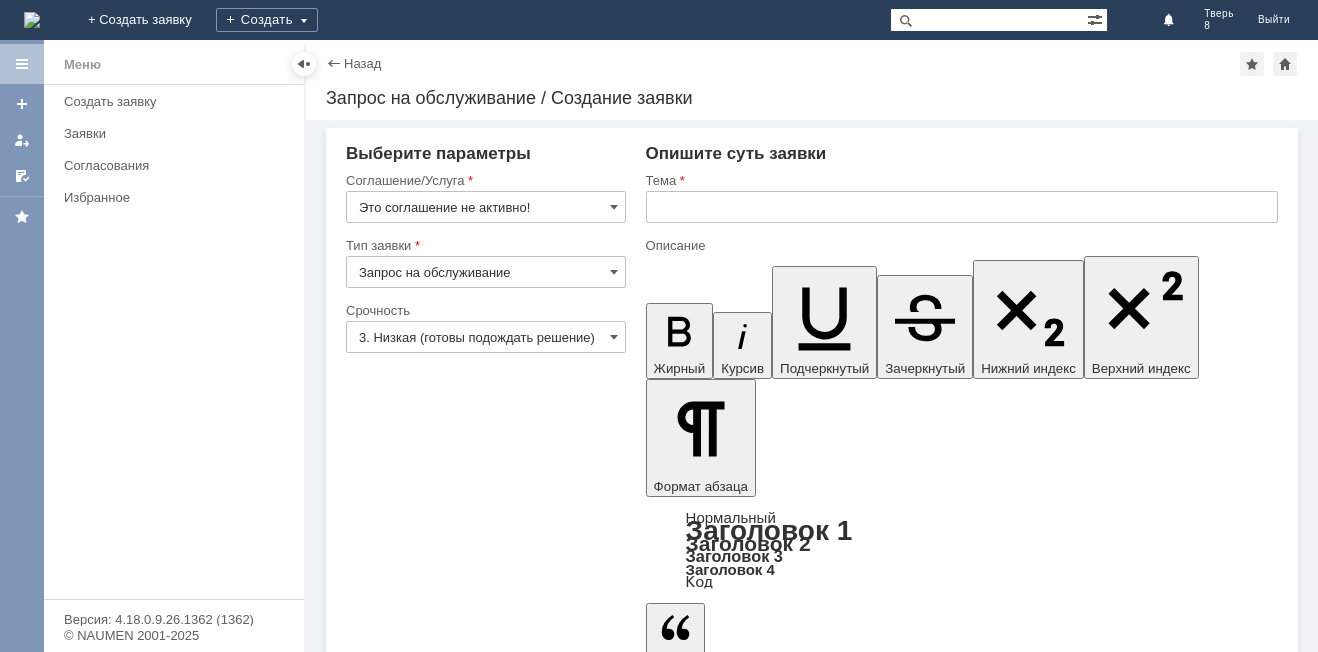 type 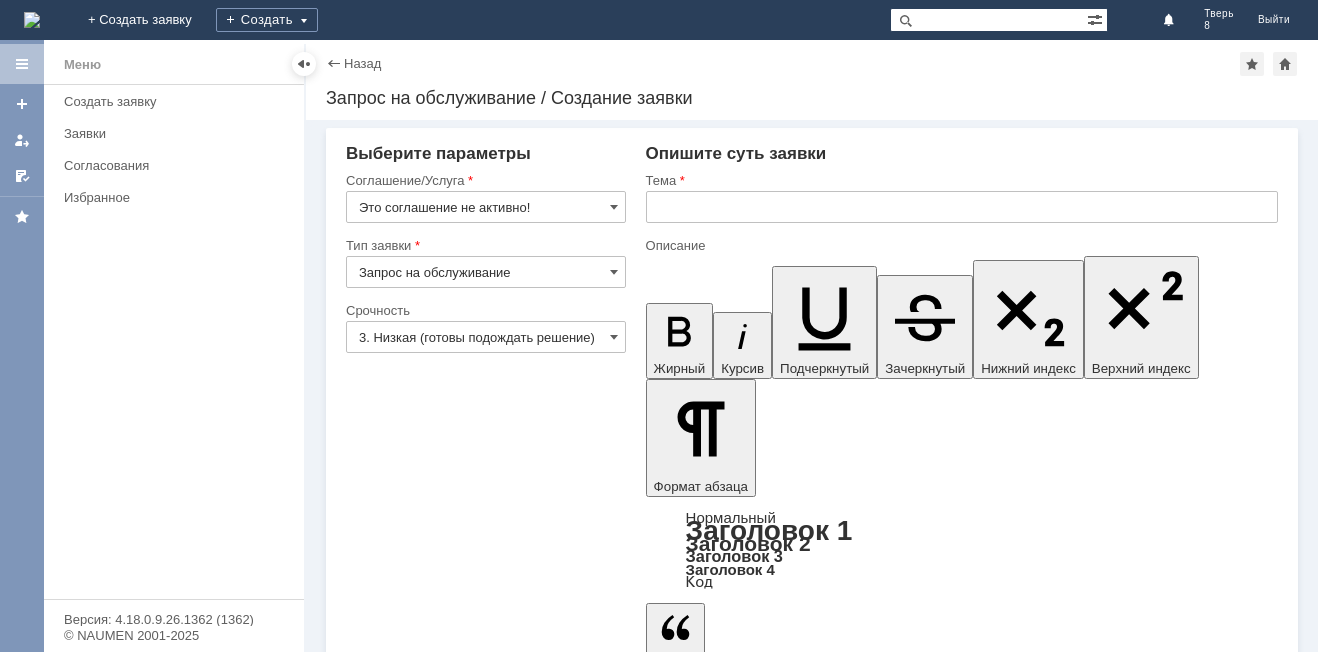 click at bounding box center (962, 207) 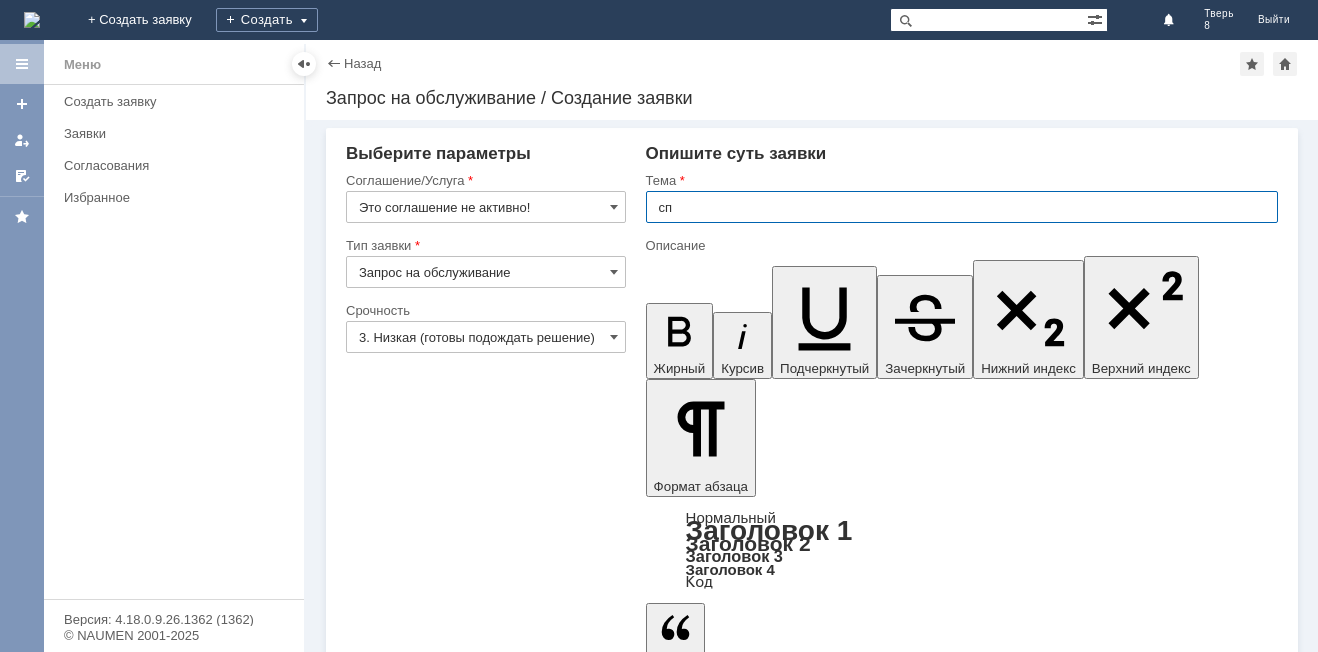 type on "с" 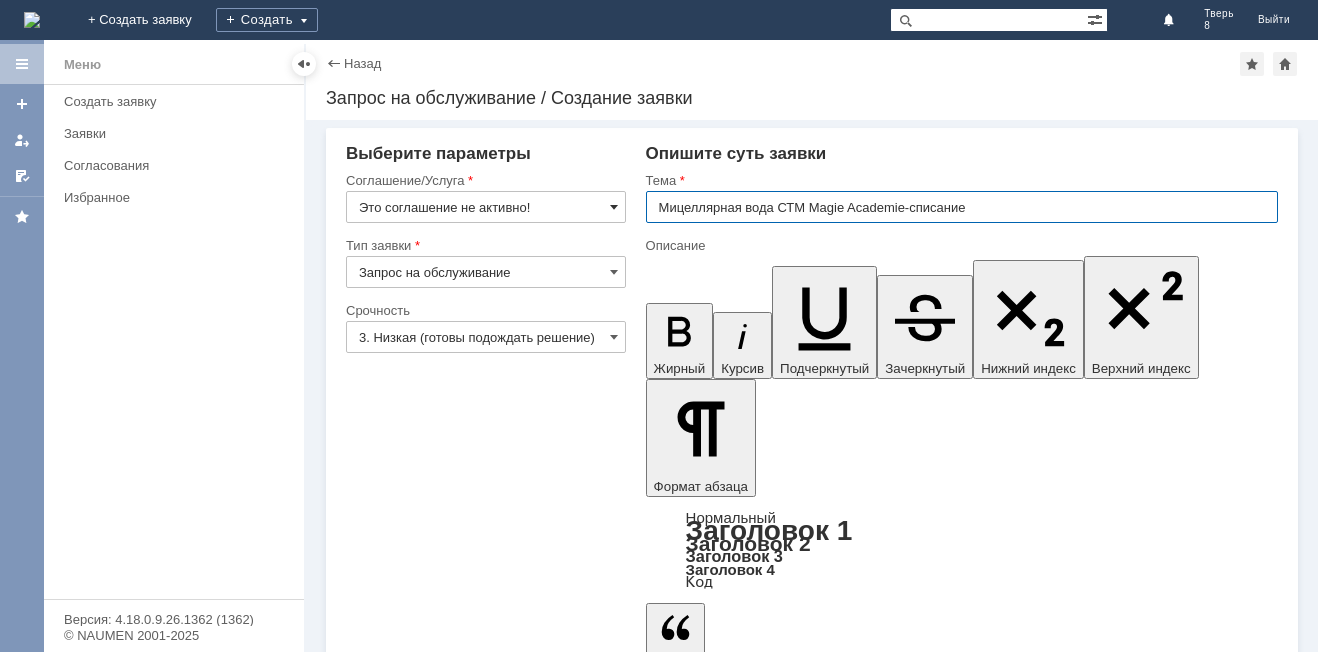 type on "Мицеллярная вода СТМ Magie Academie-списание" 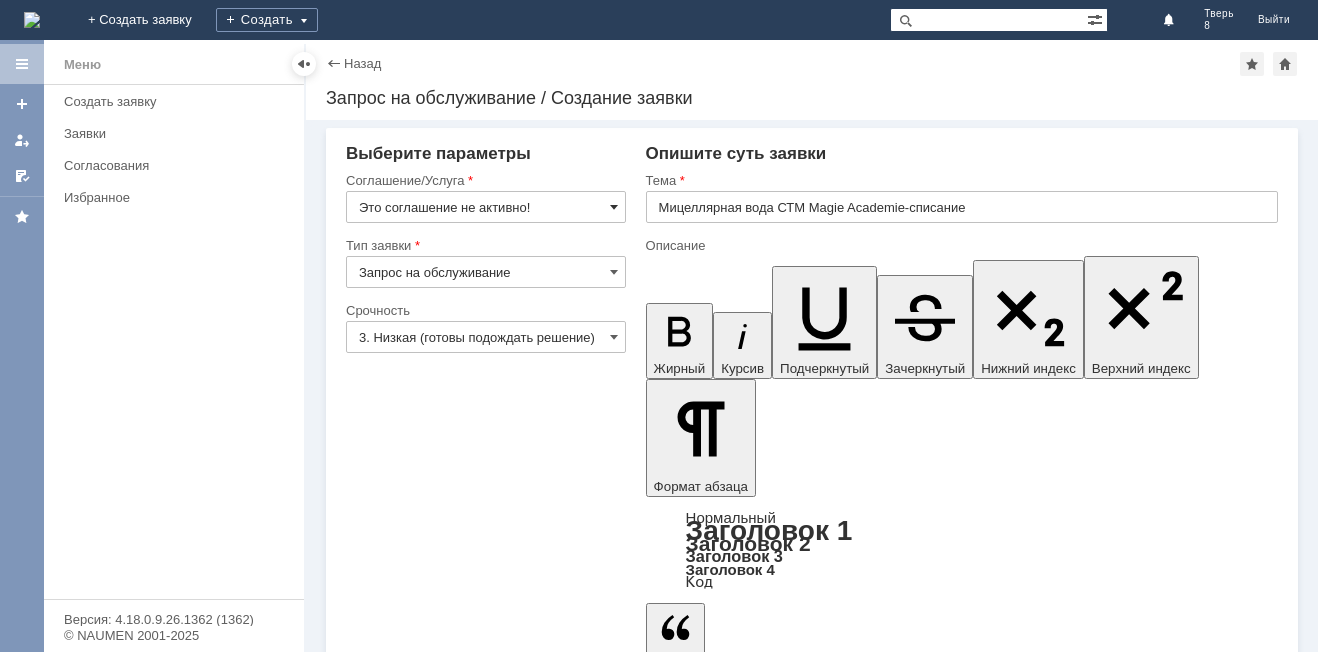 click at bounding box center [614, 207] 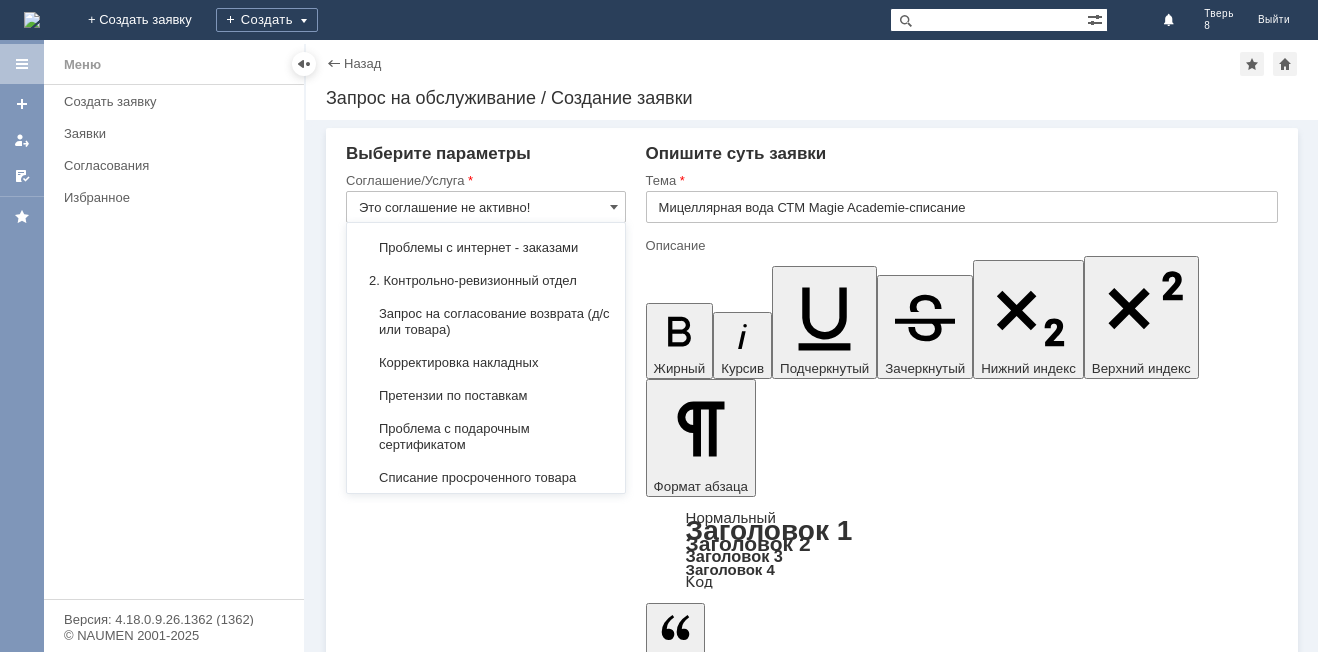 scroll, scrollTop: 300, scrollLeft: 0, axis: vertical 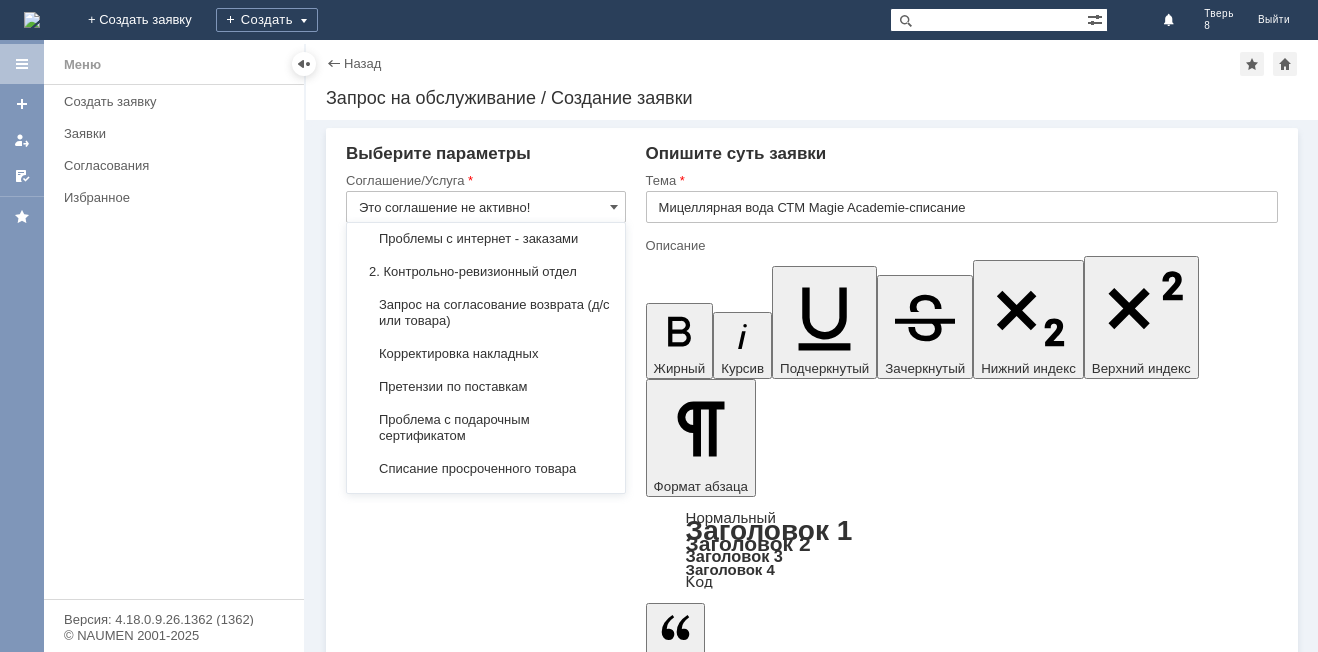 click on "Претензии по поставкам" at bounding box center [486, 387] 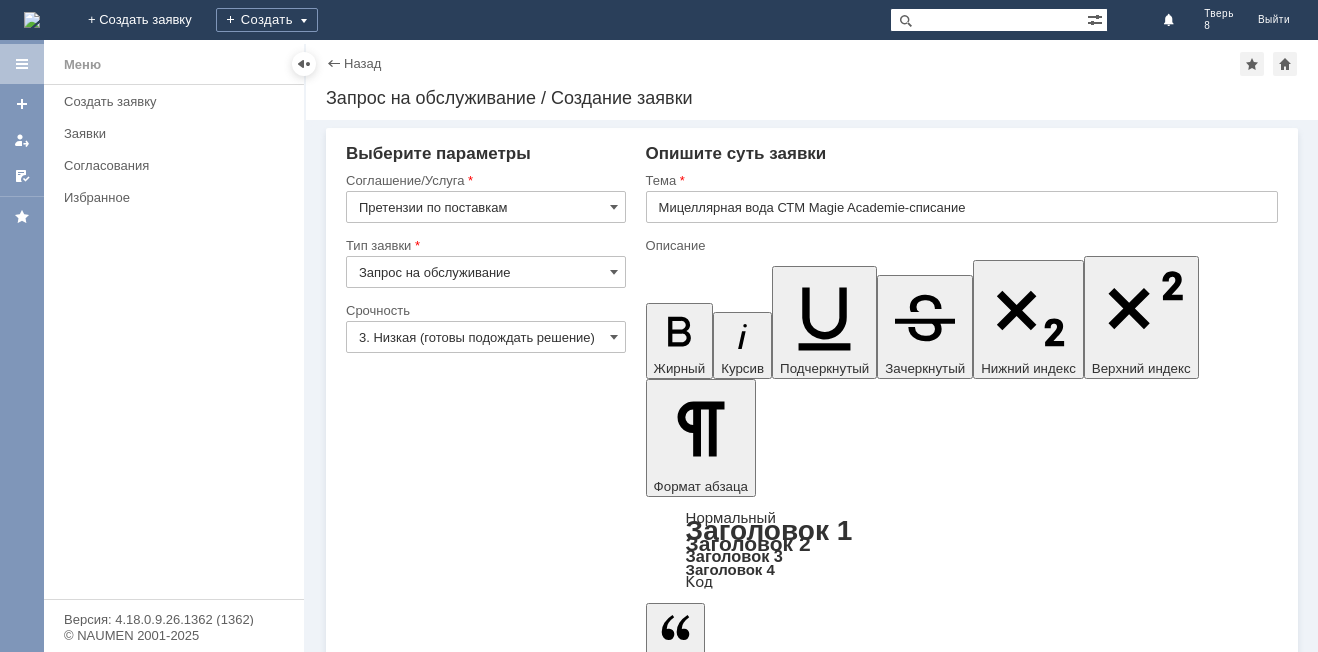 type on "Претензии по поставкам" 